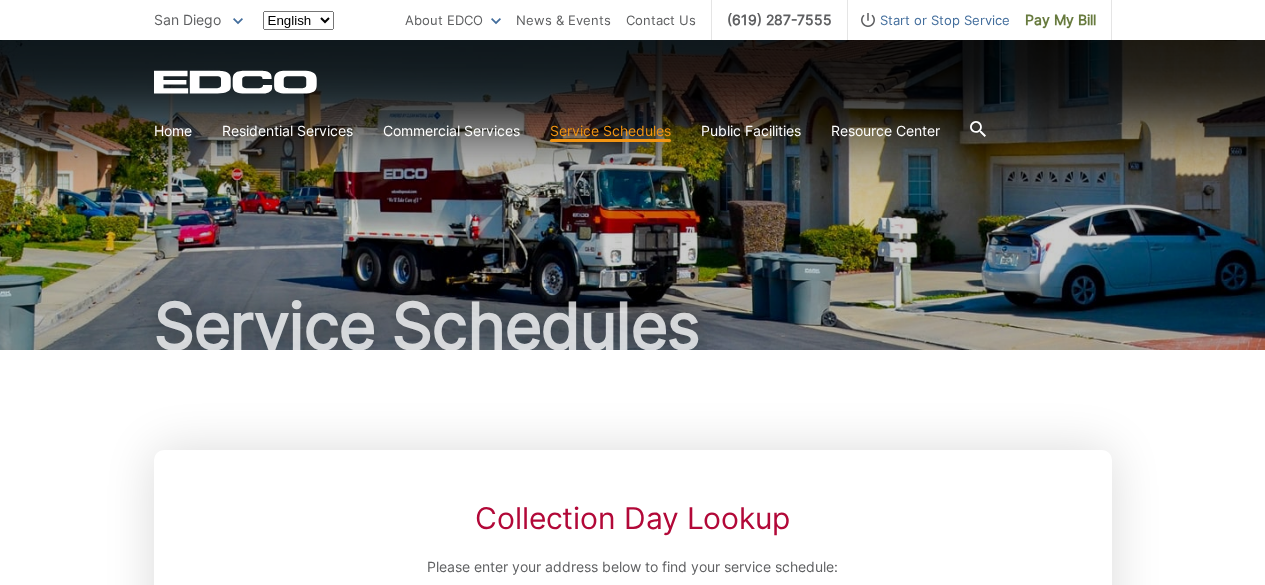 scroll, scrollTop: 0, scrollLeft: 0, axis: both 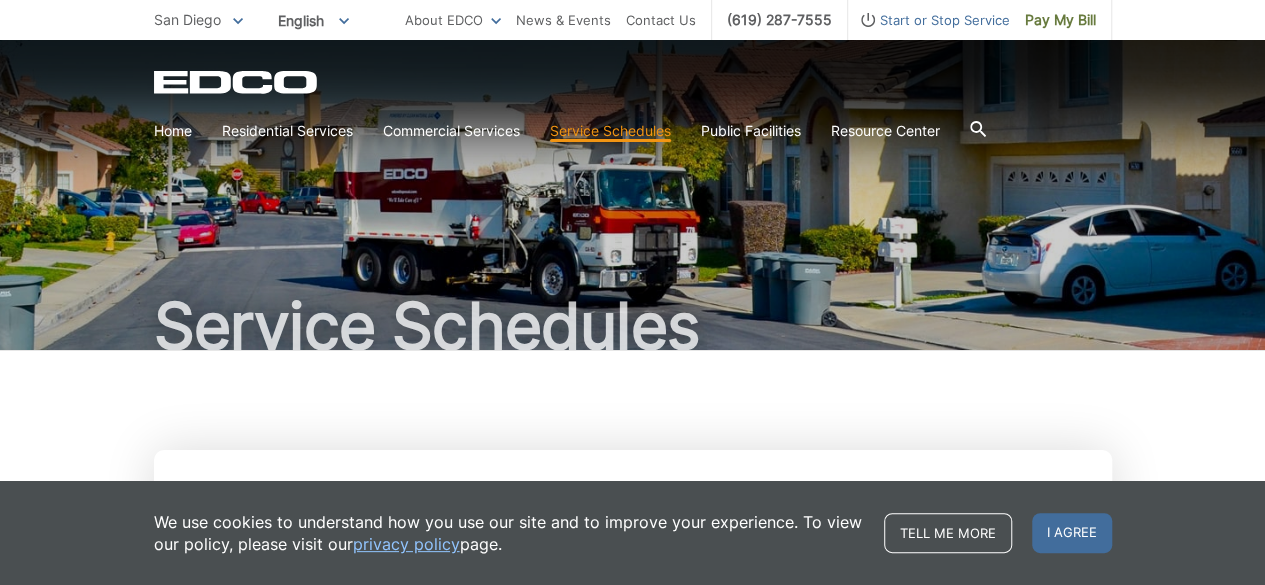 drag, startPoint x: 0, startPoint y: 0, endPoint x: 1185, endPoint y: 45, distance: 1185.8541 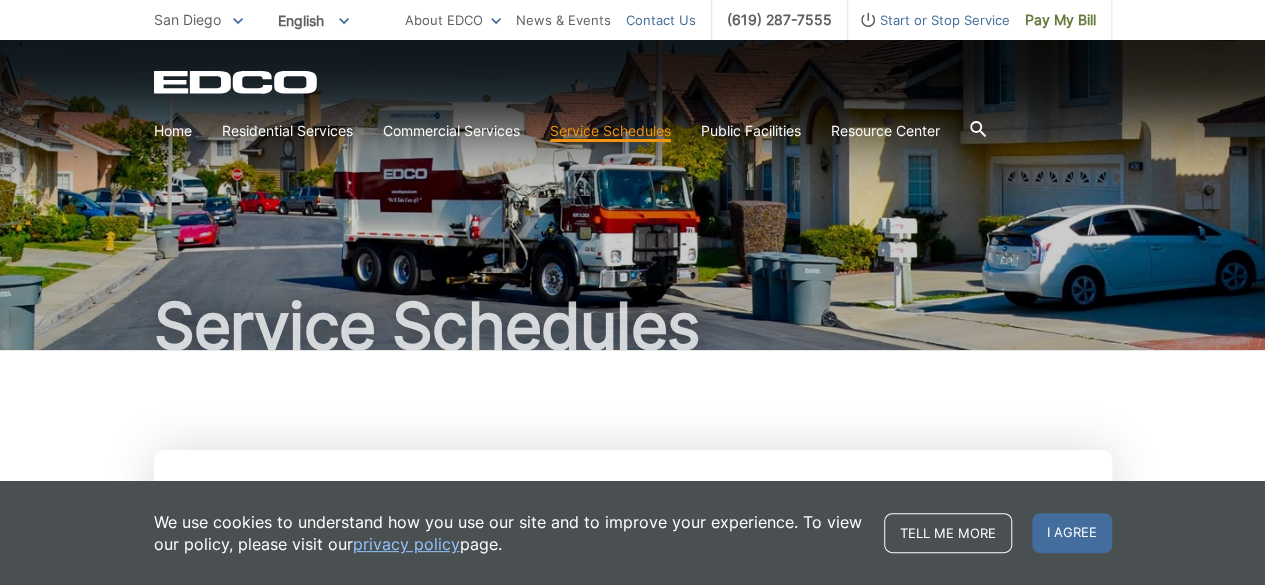 click on "Contact Us" at bounding box center [661, 20] 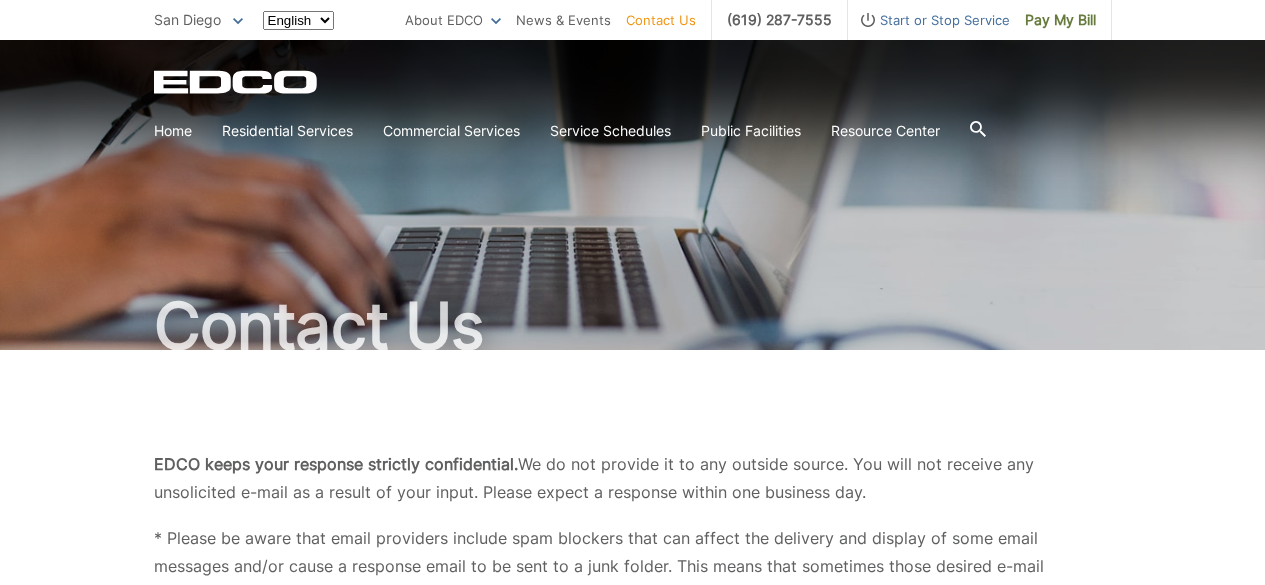 scroll, scrollTop: 0, scrollLeft: 0, axis: both 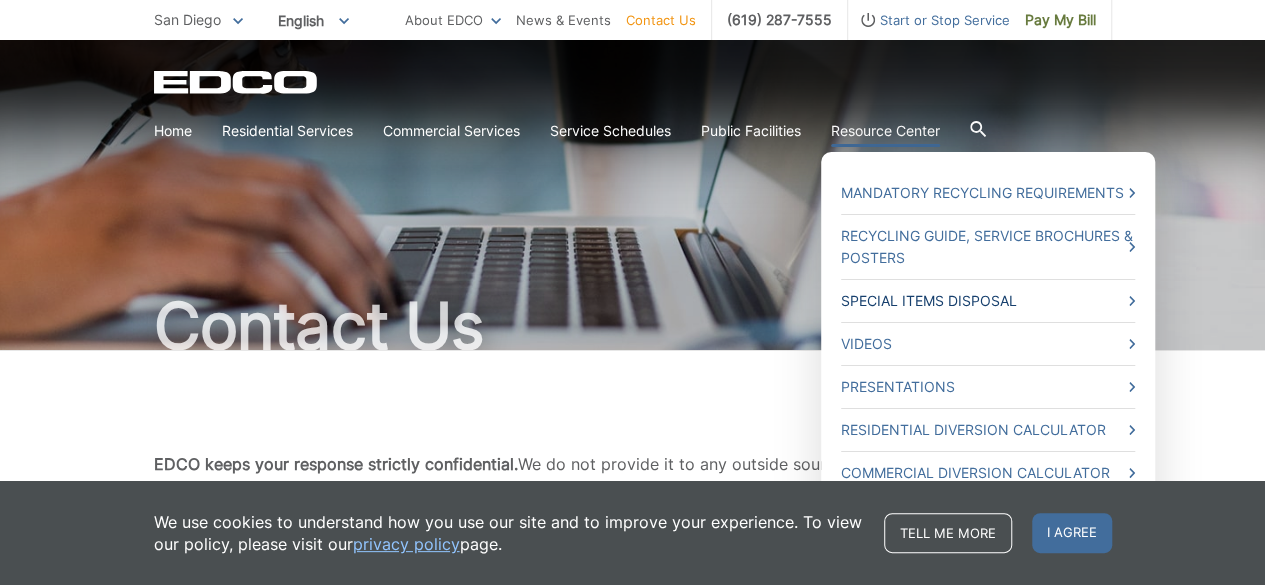 click on "Special Items Disposal" at bounding box center (988, 301) 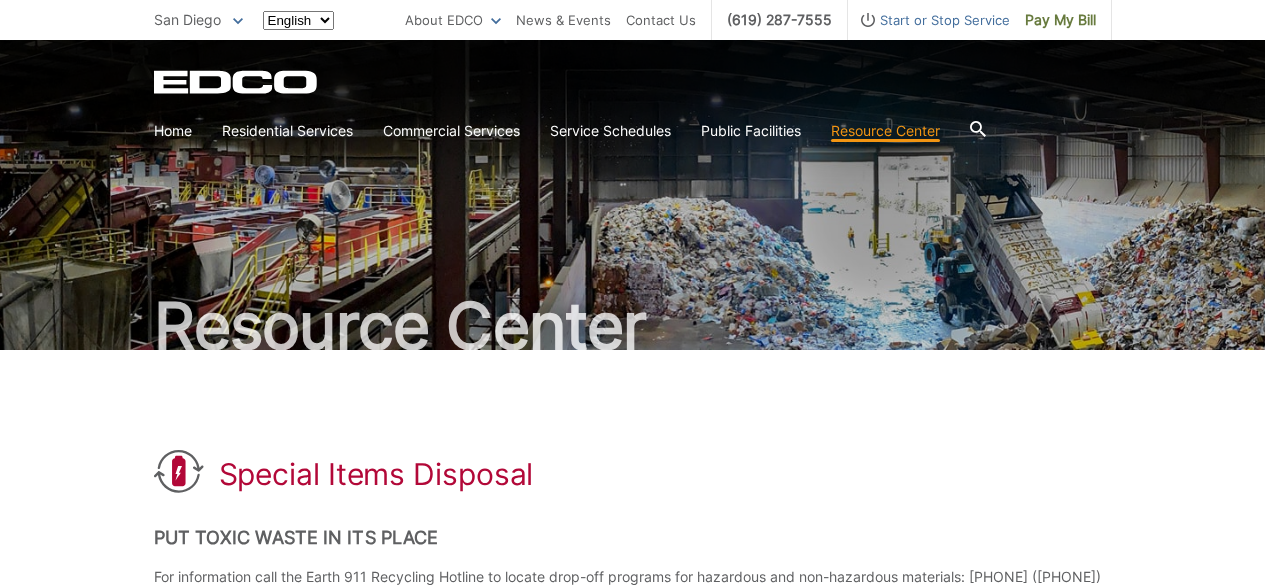 scroll, scrollTop: 0, scrollLeft: 0, axis: both 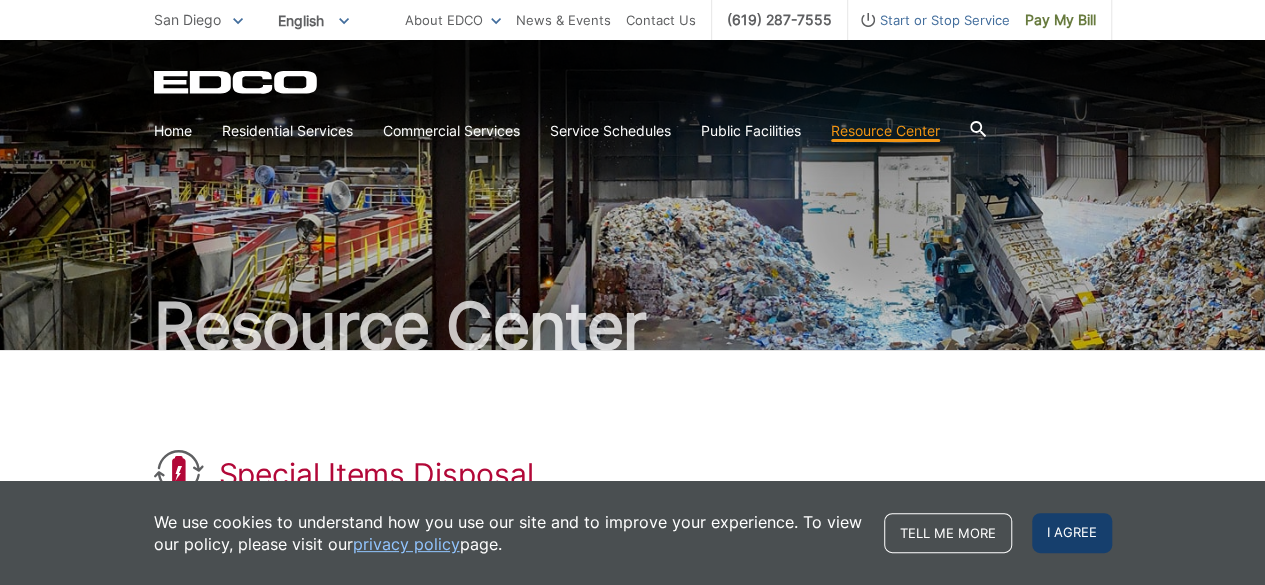 click on "I agree" at bounding box center [1072, 533] 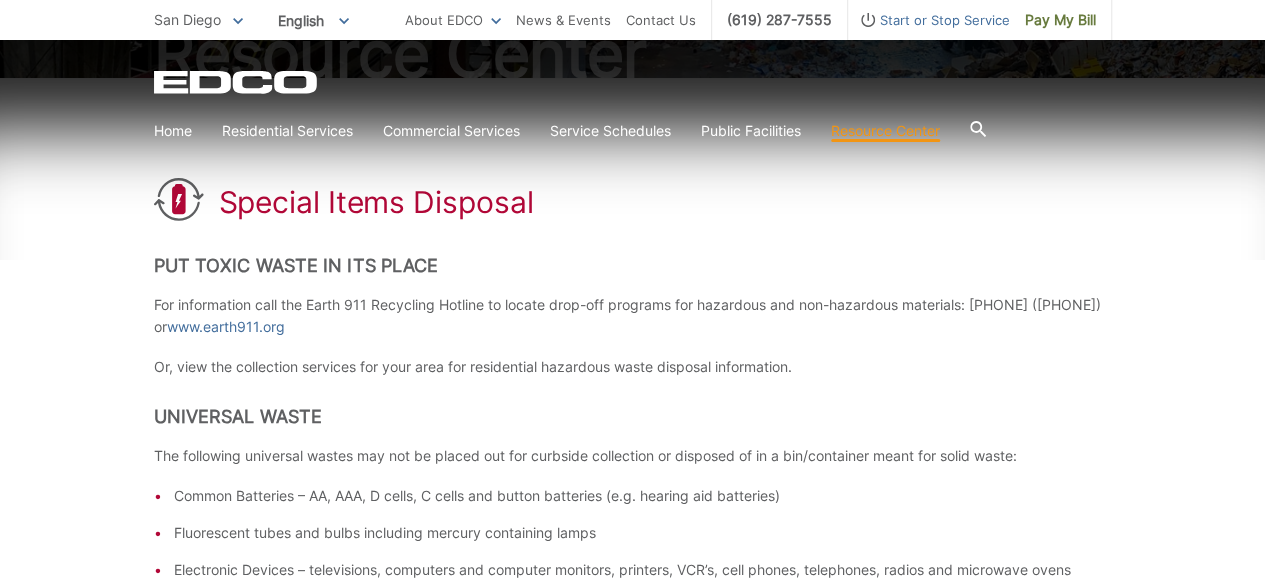 scroll, scrollTop: 0, scrollLeft: 0, axis: both 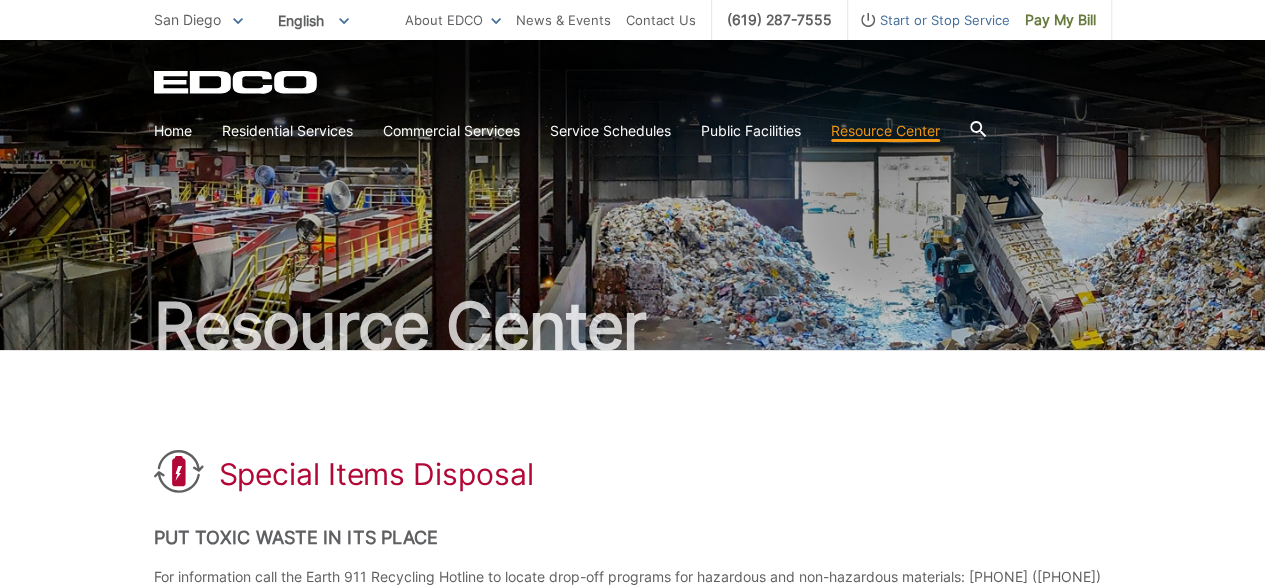 click 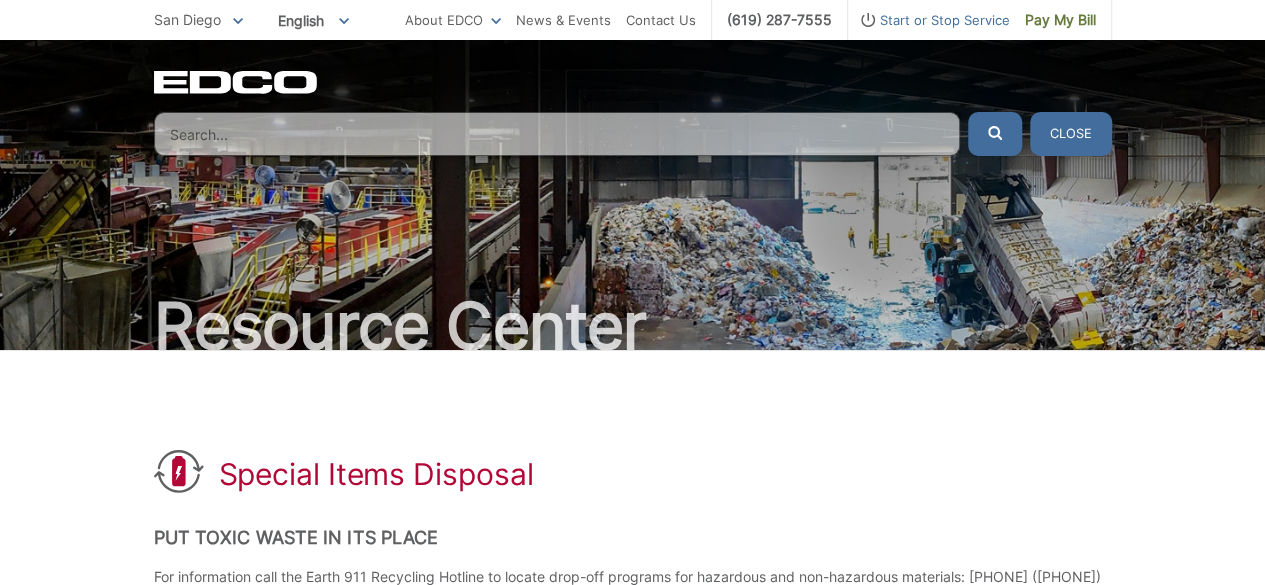 click at bounding box center [557, 134] 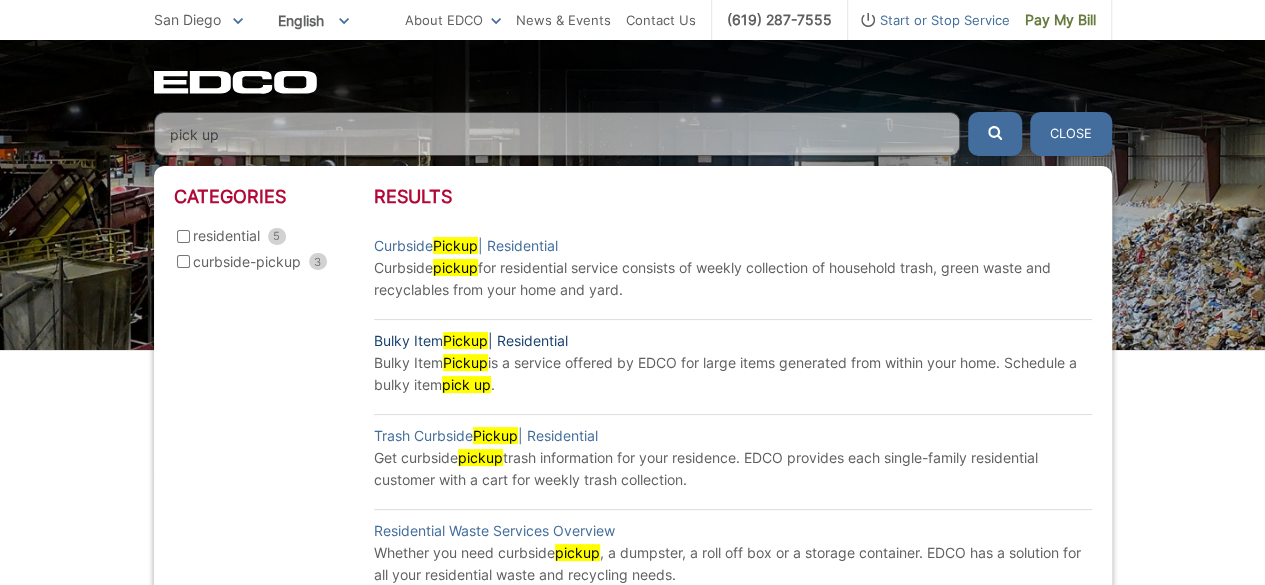 type on "pick up" 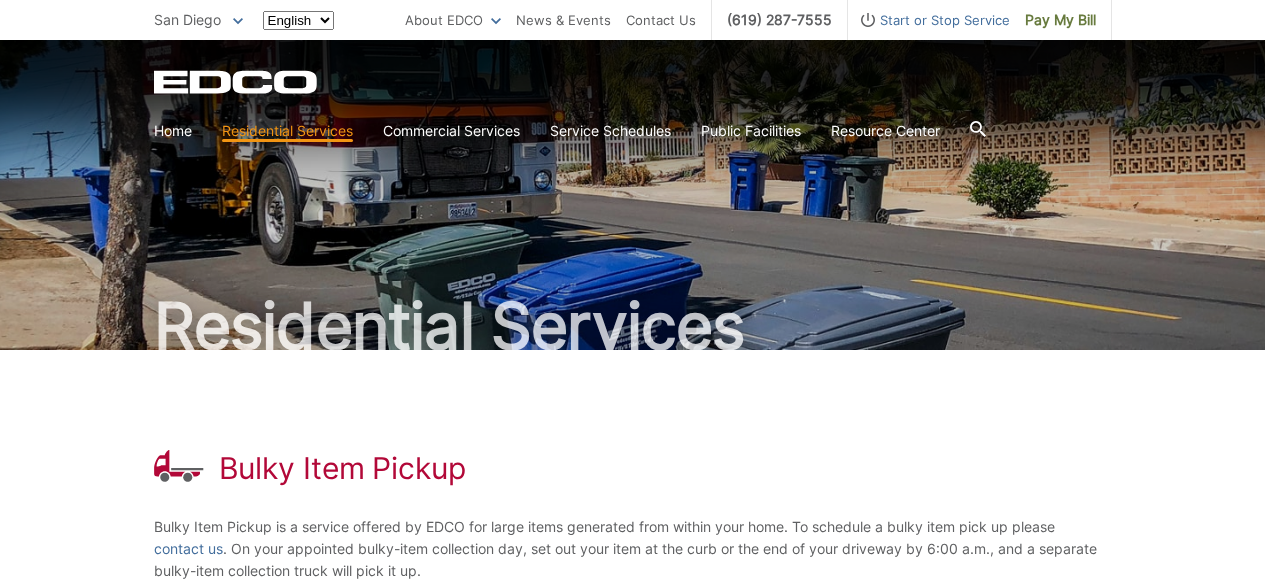 scroll, scrollTop: 0, scrollLeft: 0, axis: both 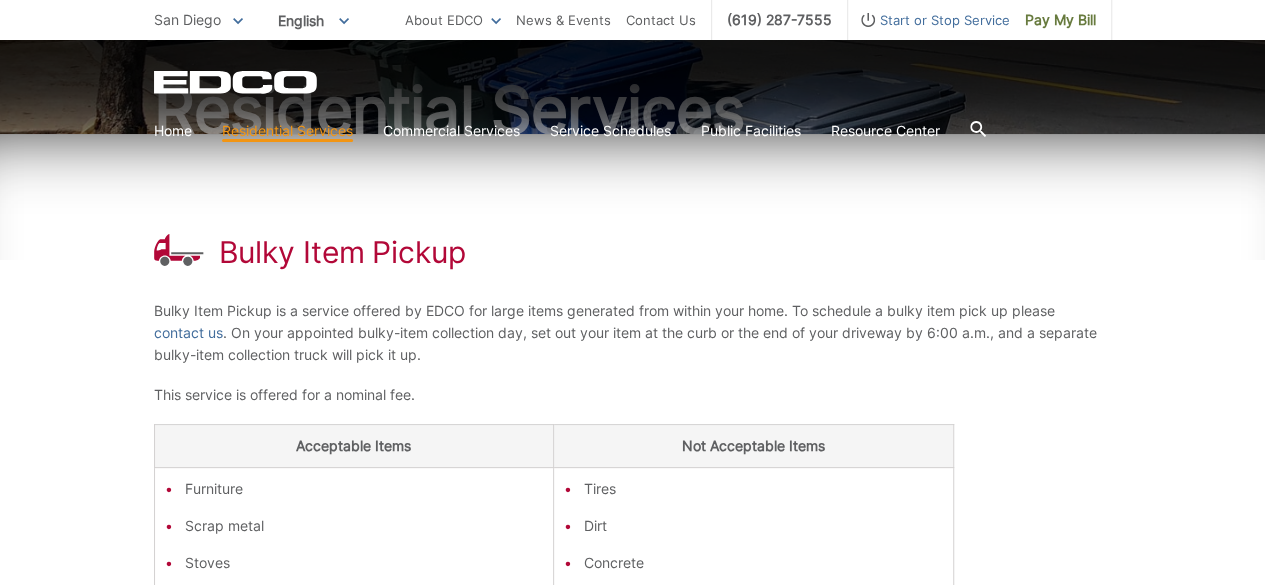 drag, startPoint x: 1262, startPoint y: 129, endPoint x: 1260, endPoint y: 107, distance: 22.090721 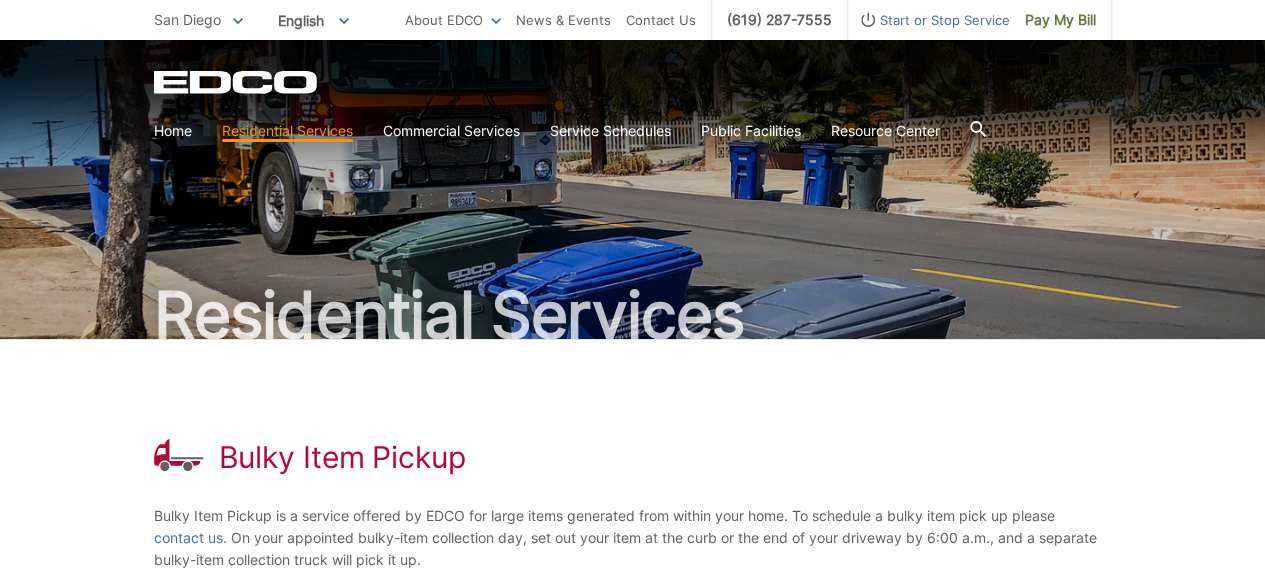 scroll, scrollTop: 0, scrollLeft: 0, axis: both 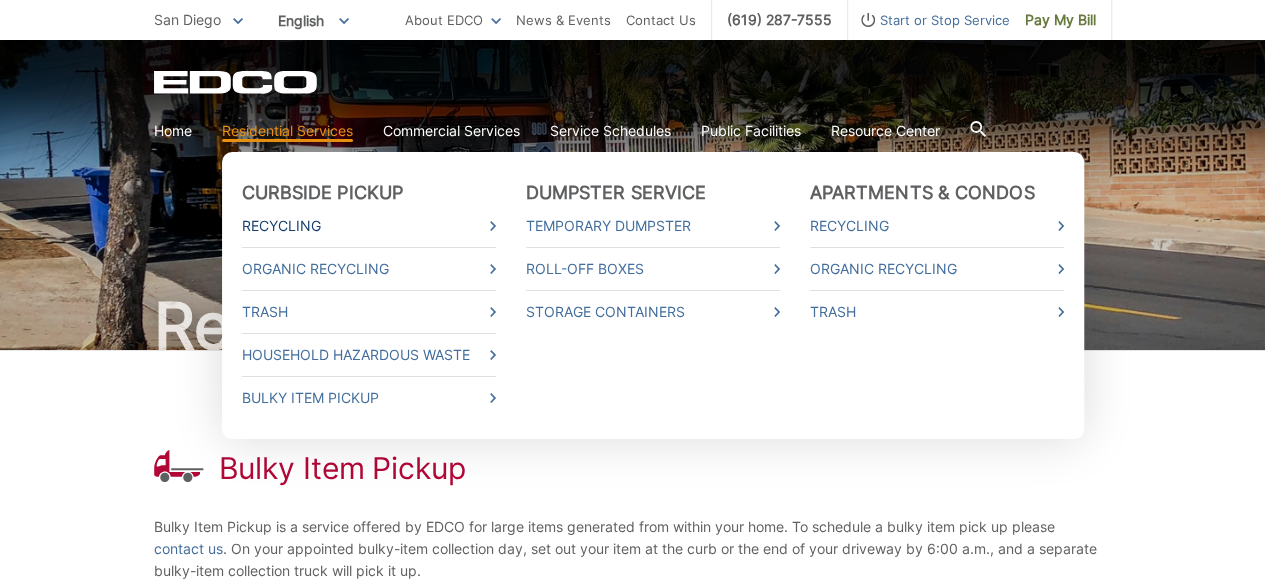 click on "Recycling" at bounding box center (369, 226) 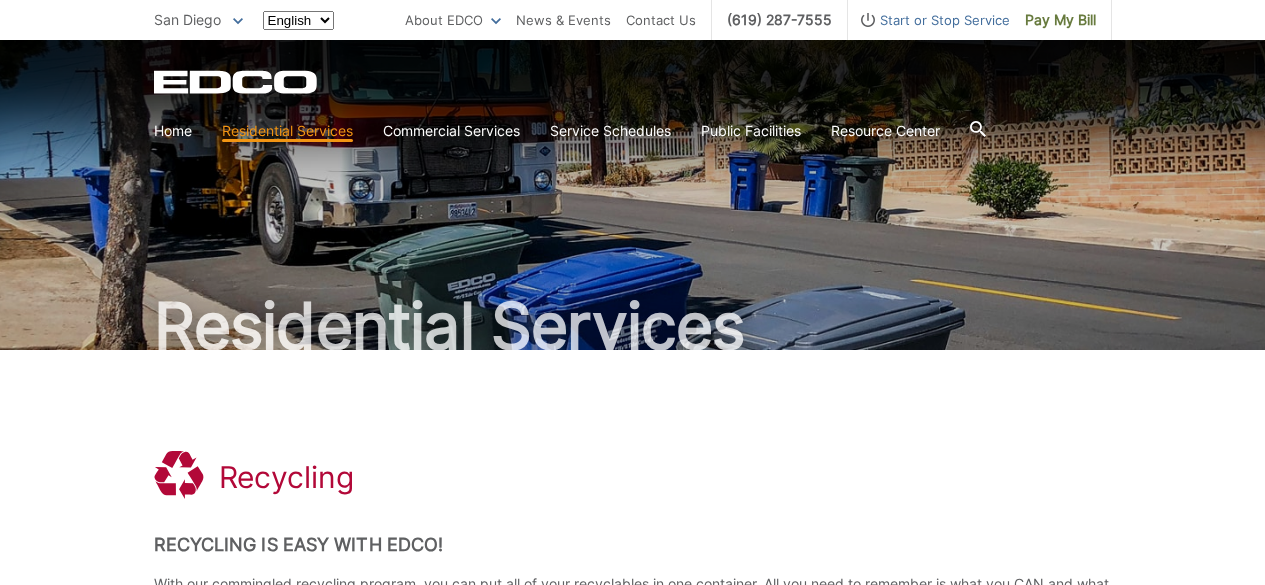 scroll, scrollTop: 0, scrollLeft: 0, axis: both 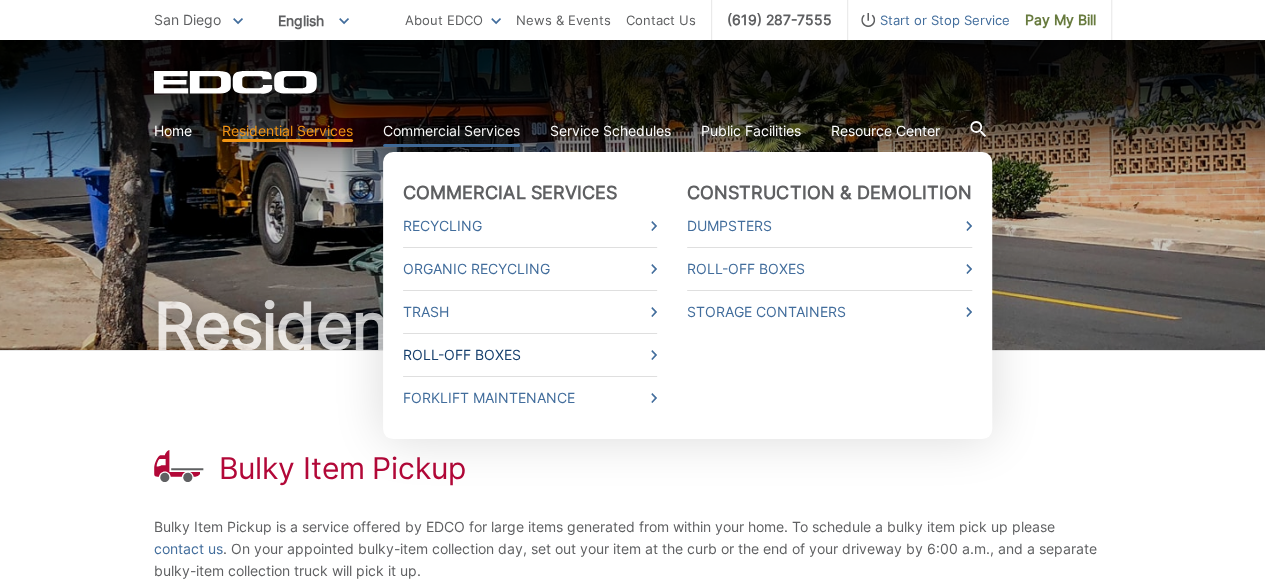click on "Roll-Off Boxes" at bounding box center (530, 355) 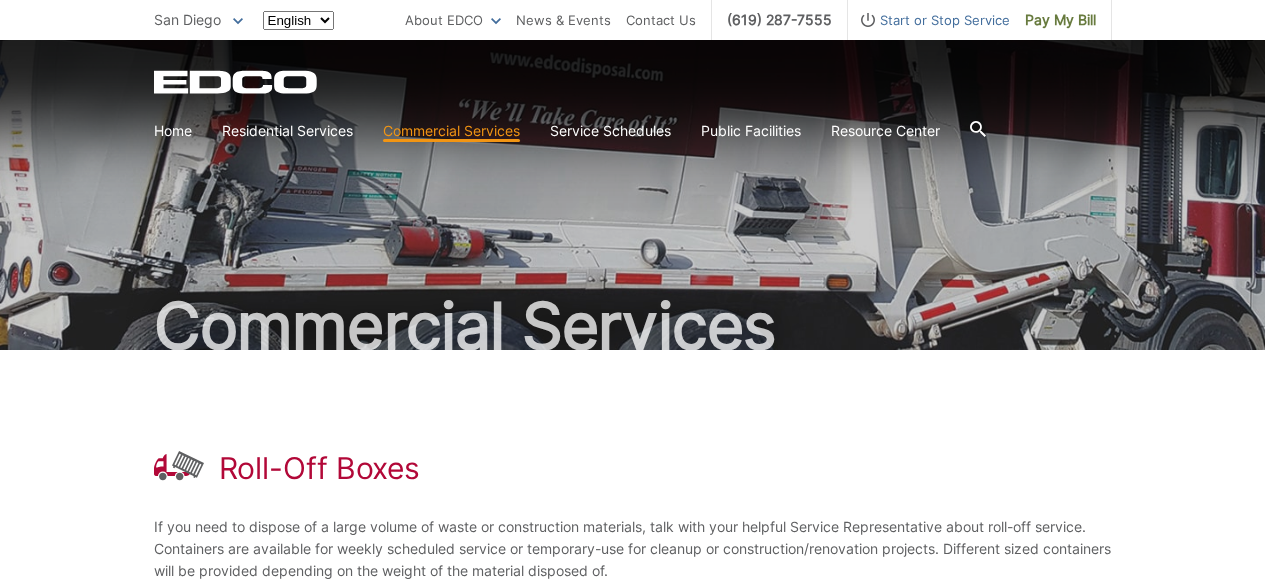 scroll, scrollTop: 0, scrollLeft: 0, axis: both 